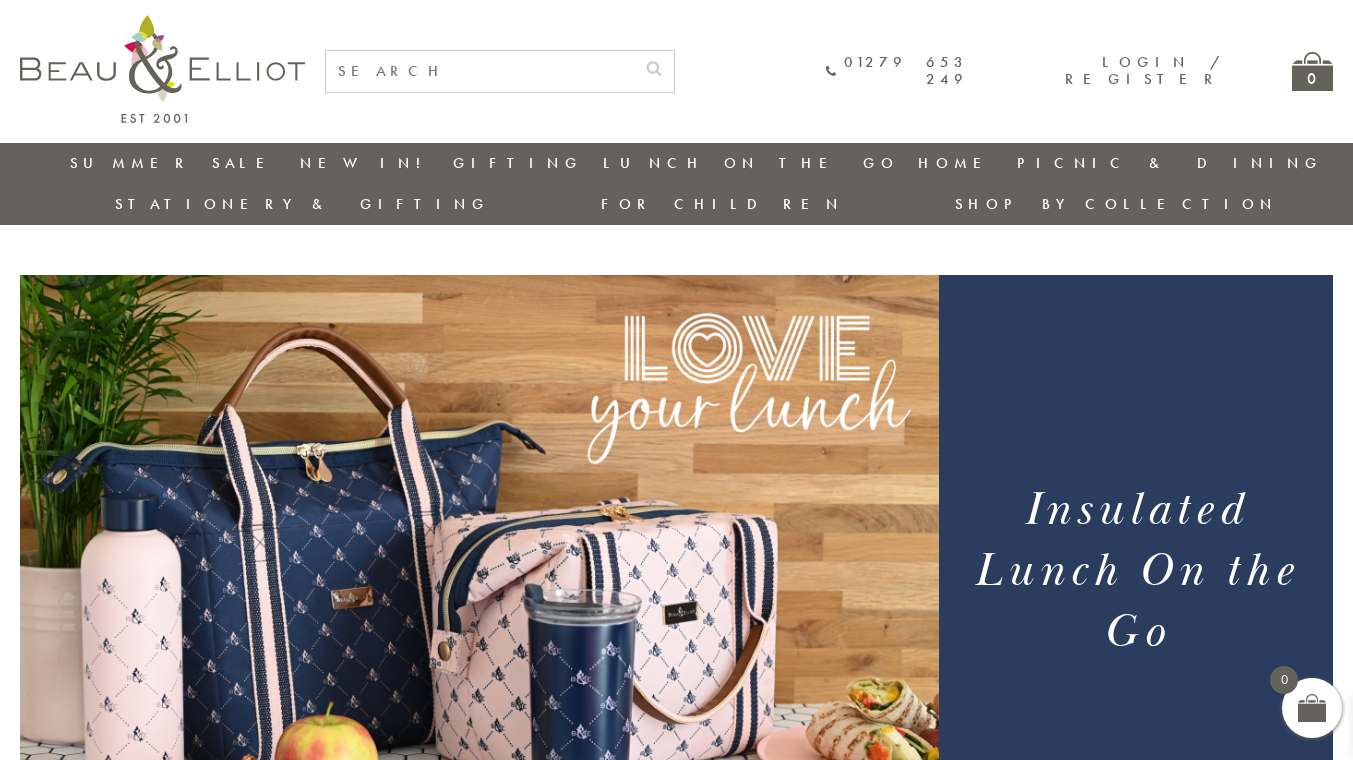 scroll, scrollTop: 0, scrollLeft: 0, axis: both 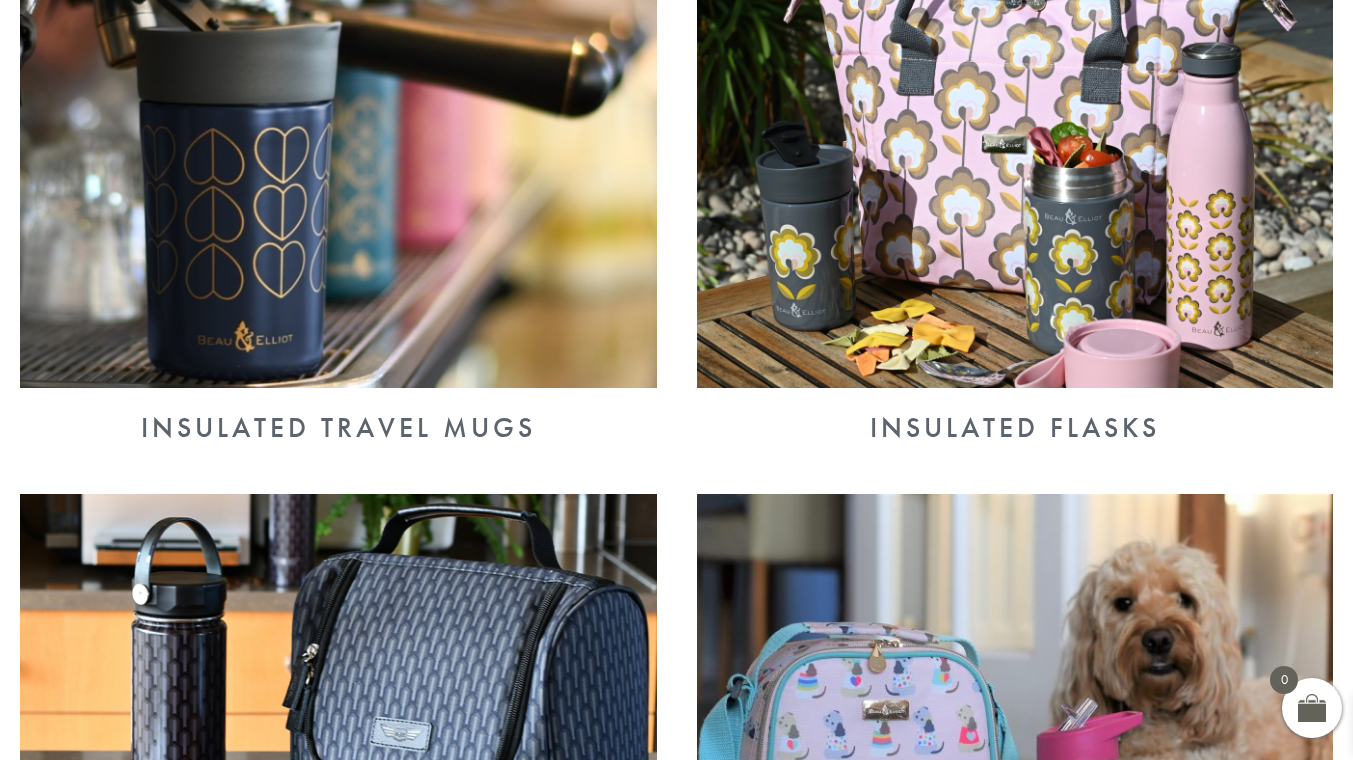 click on "Men on the Go" at bounding box center [338, 997] 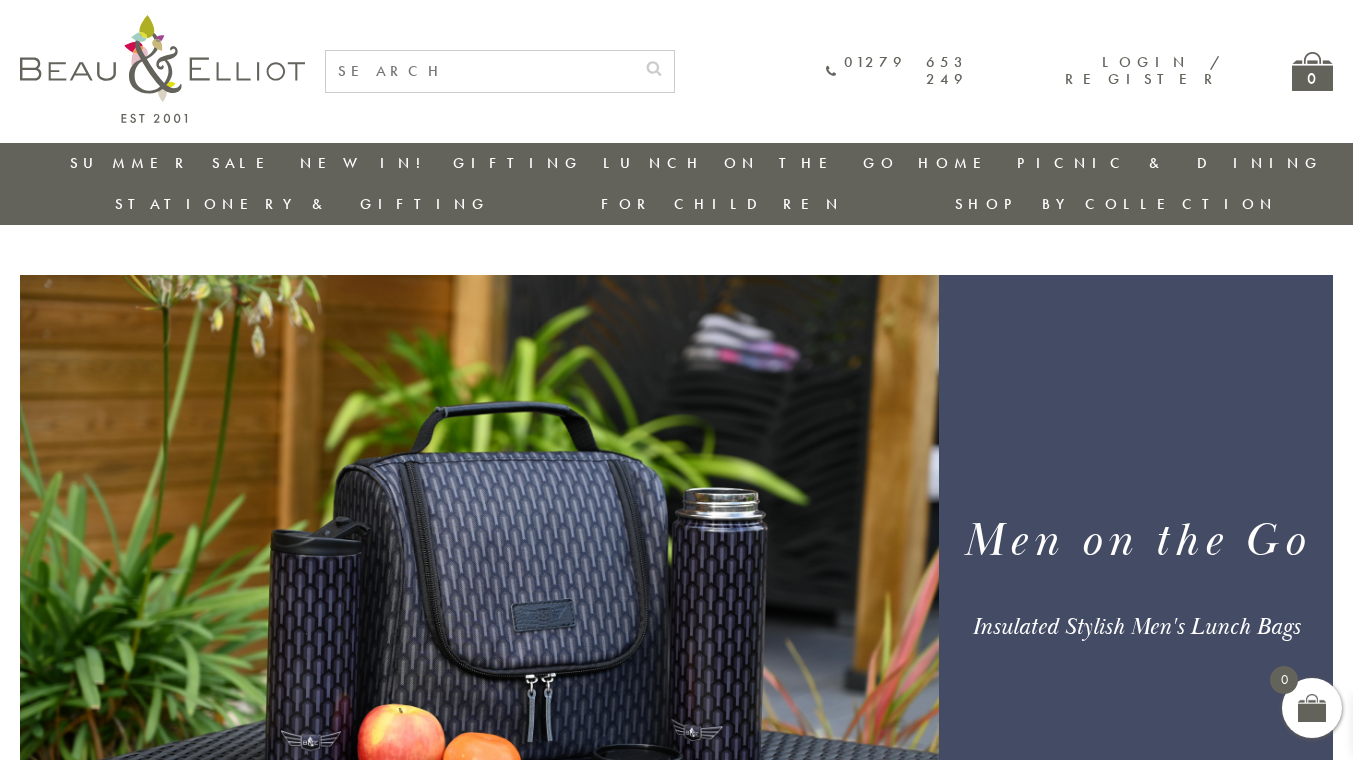 scroll, scrollTop: 0, scrollLeft: 0, axis: both 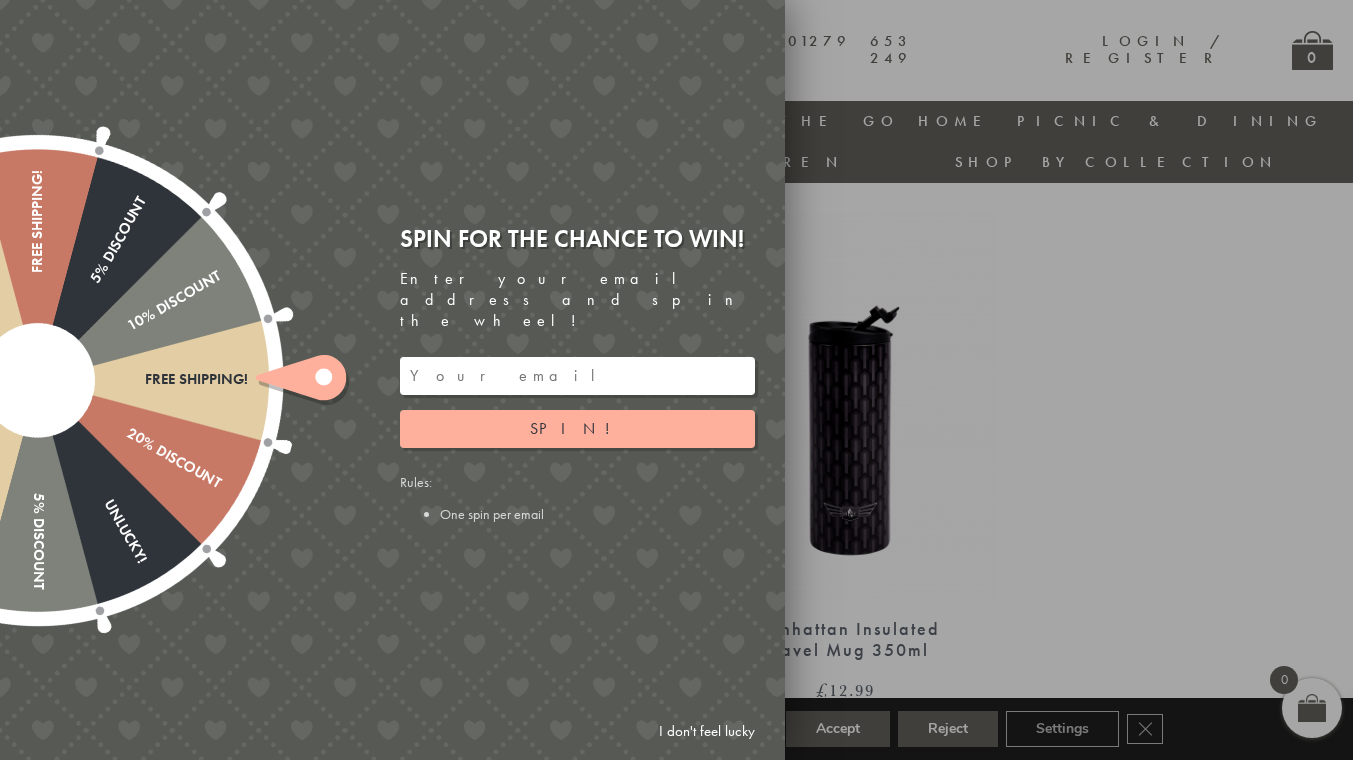 click on "Free shipping!" at bounding box center [143, 379] 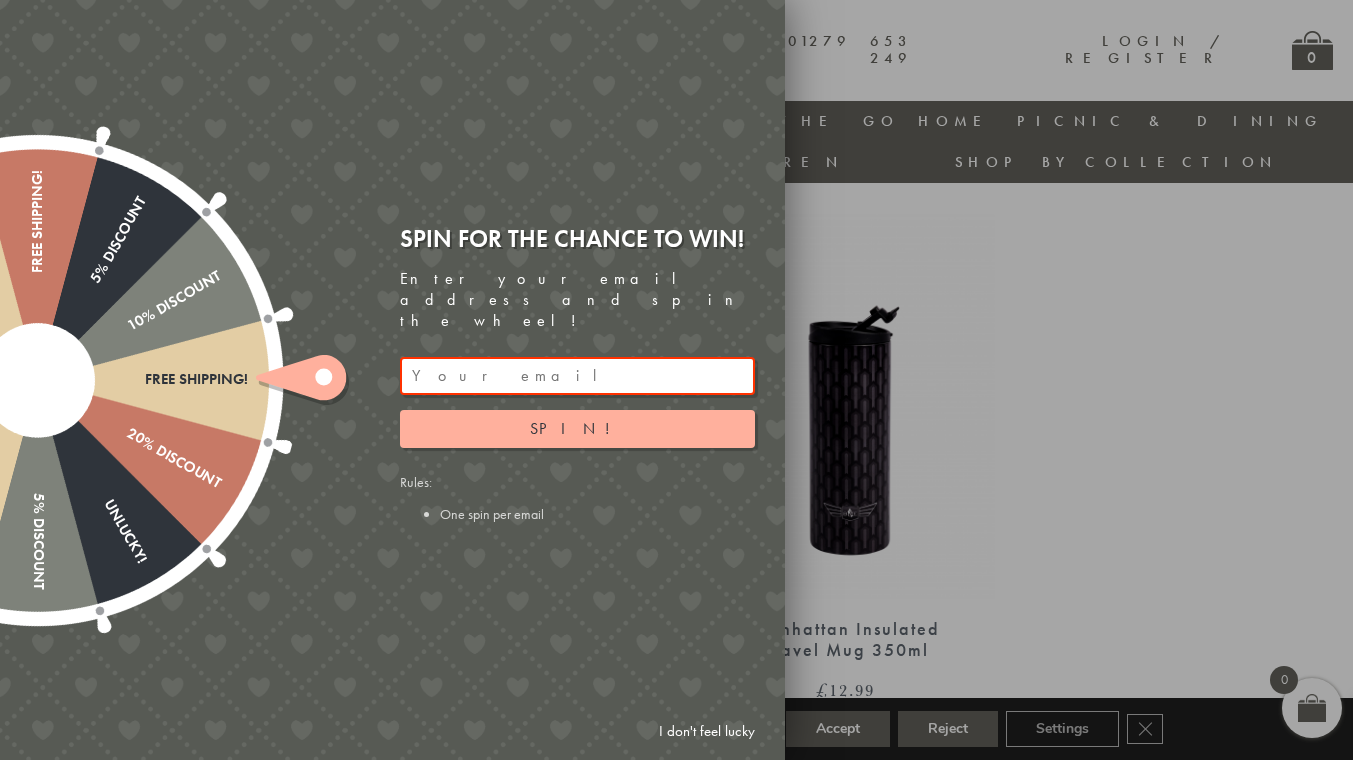 click at bounding box center [676, 380] 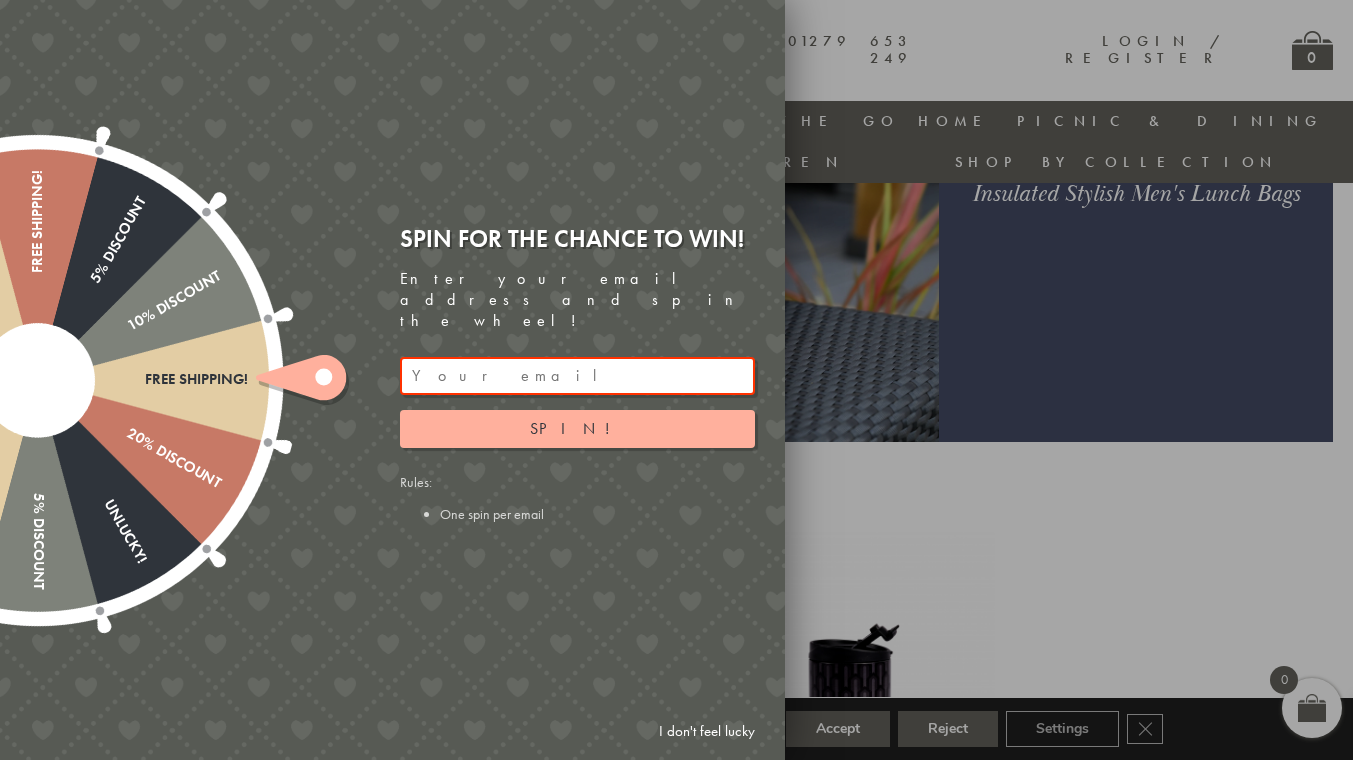 scroll, scrollTop: 389, scrollLeft: 0, axis: vertical 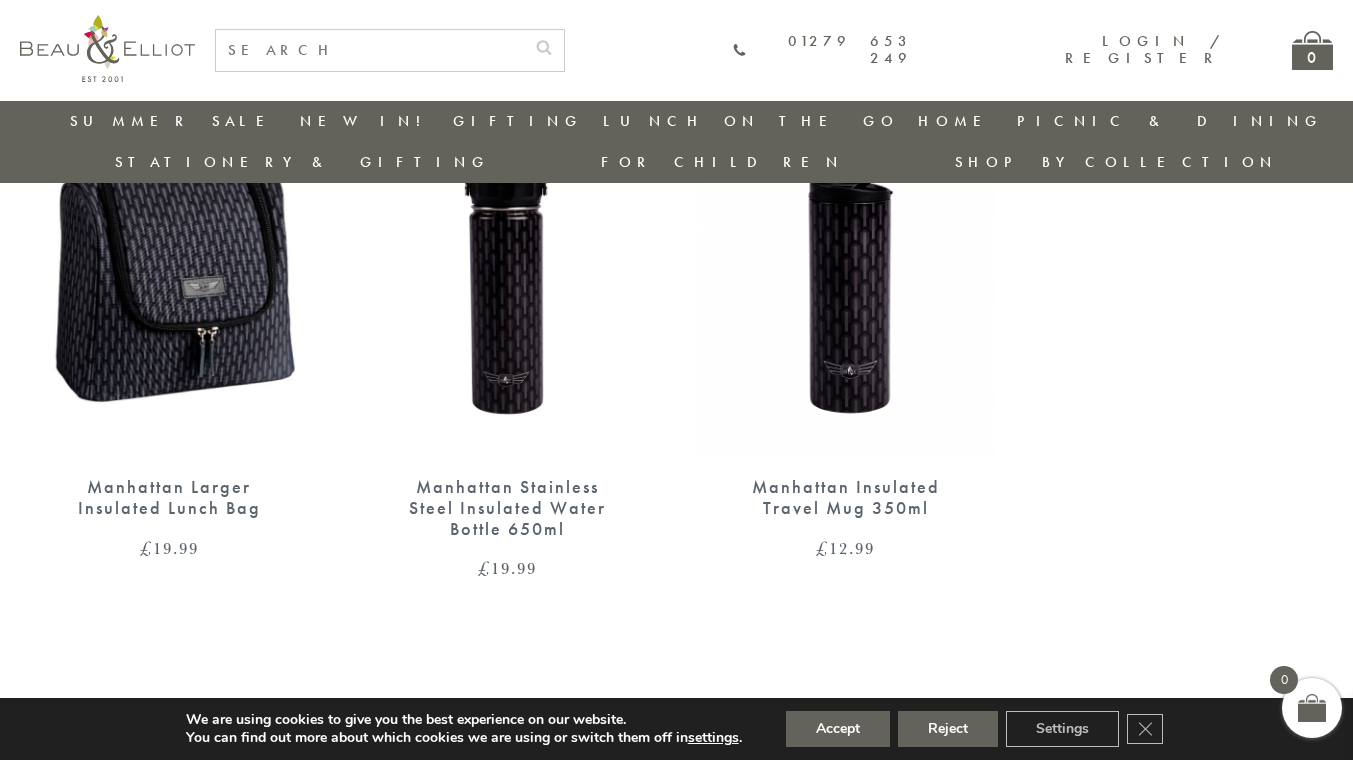 click at bounding box center (169, 264) 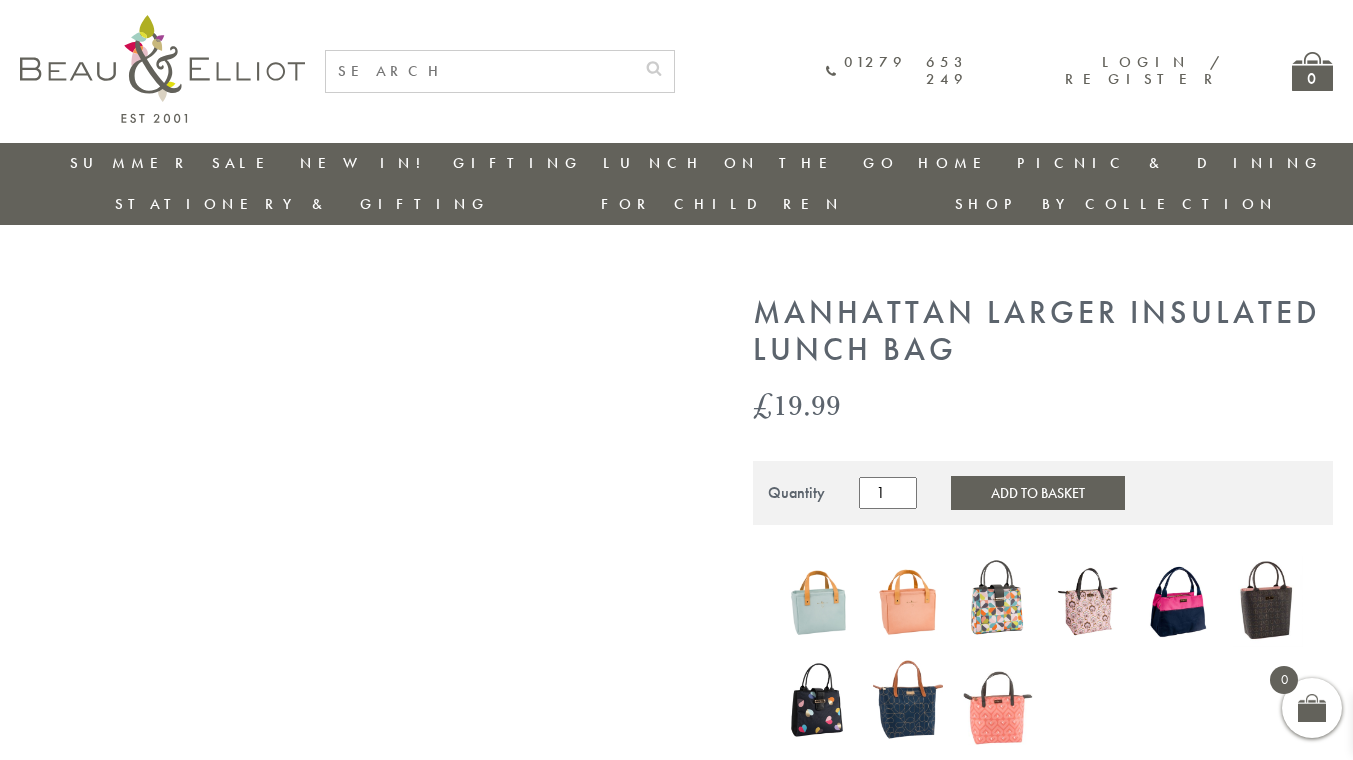 scroll, scrollTop: 0, scrollLeft: 0, axis: both 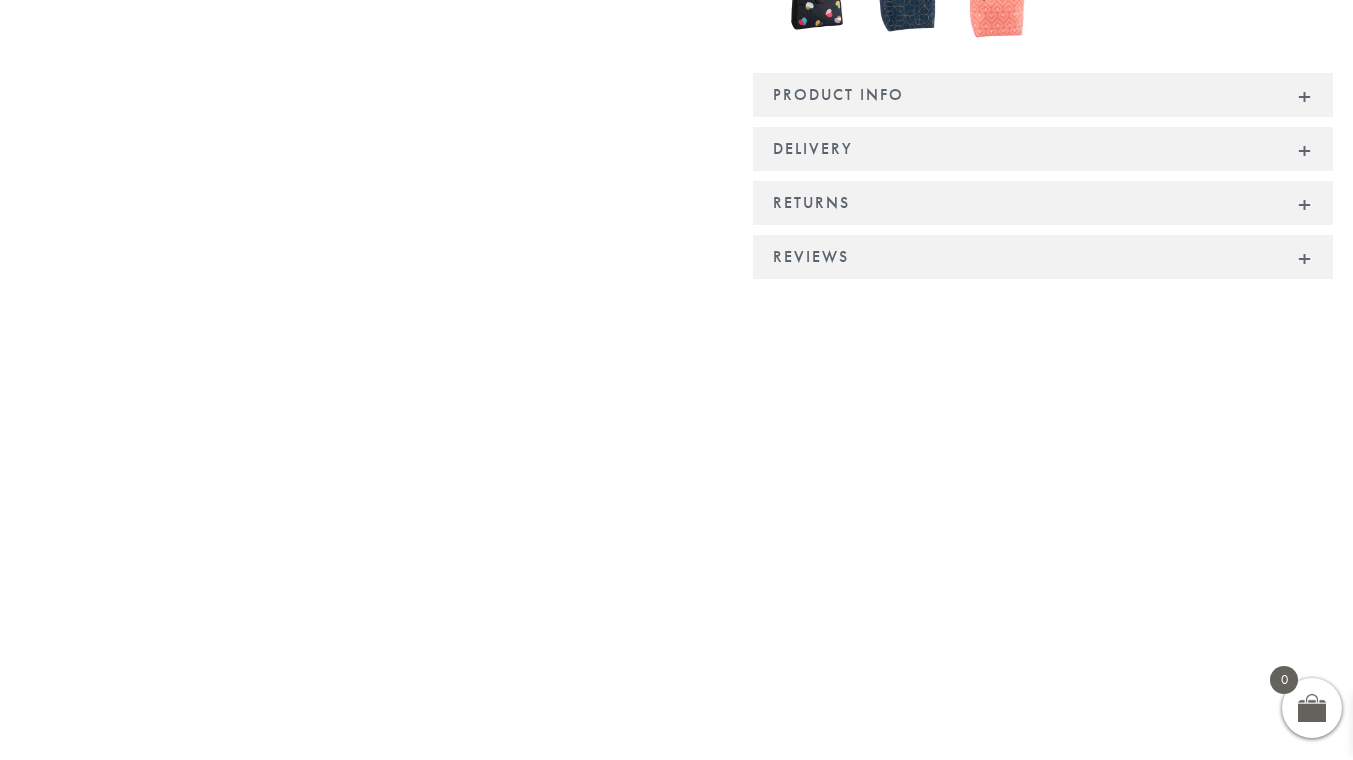 click on "Delivery" at bounding box center [1043, 149] 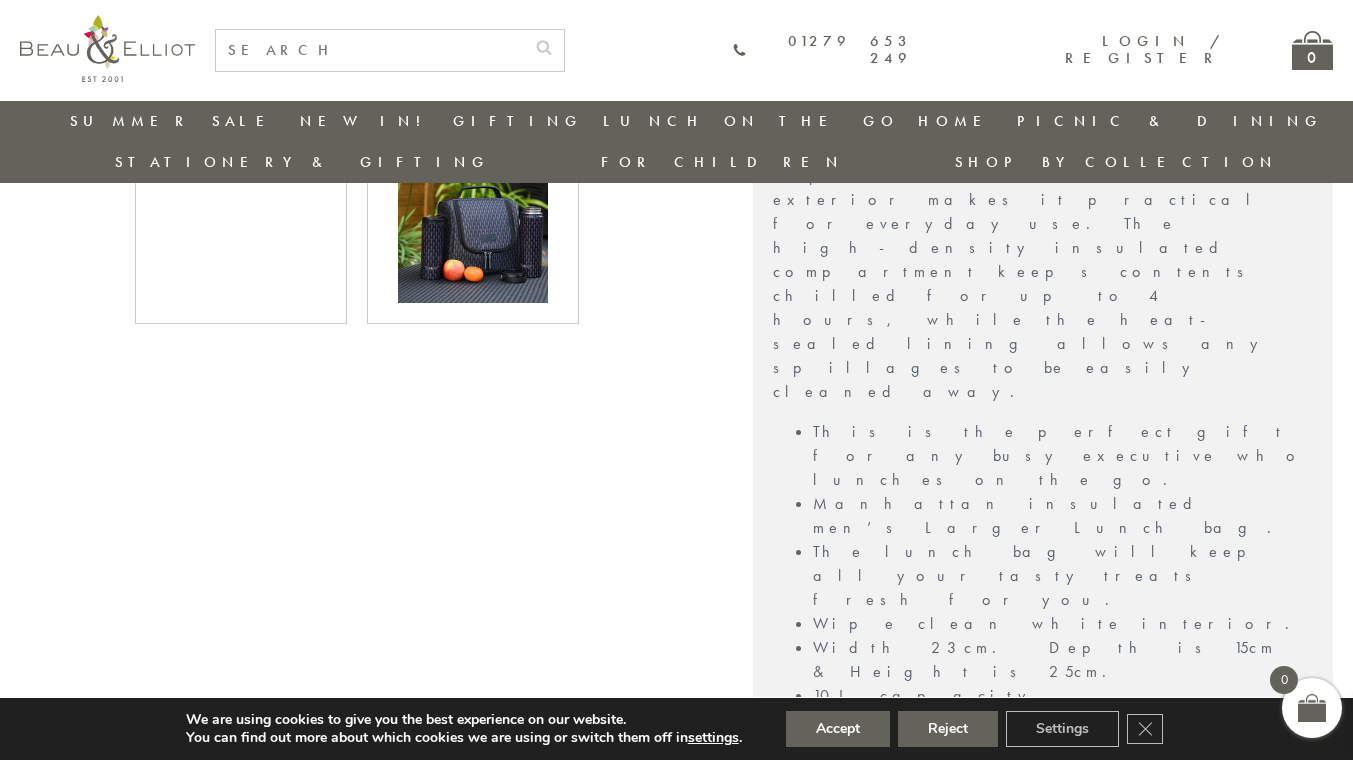 scroll, scrollTop: 883, scrollLeft: 0, axis: vertical 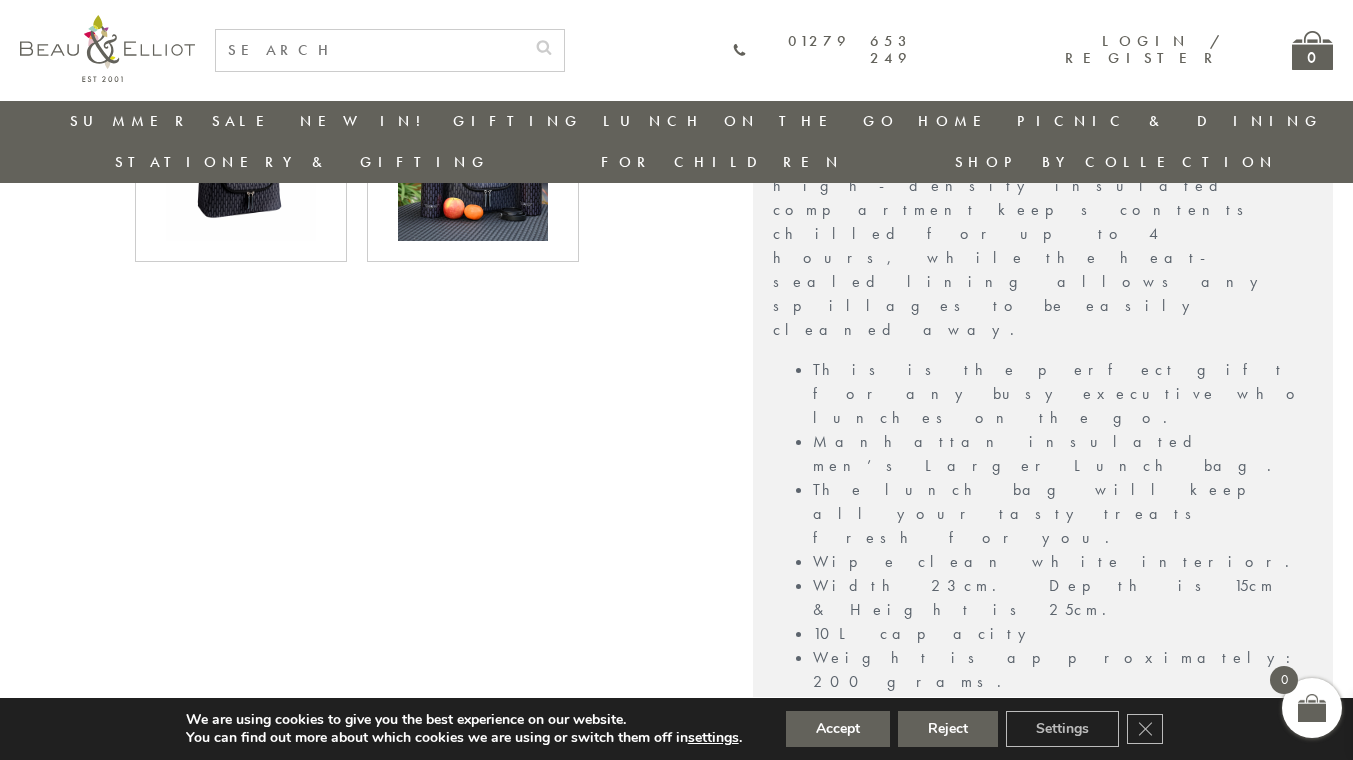 click on "Delivery" at bounding box center (1043, 872) 